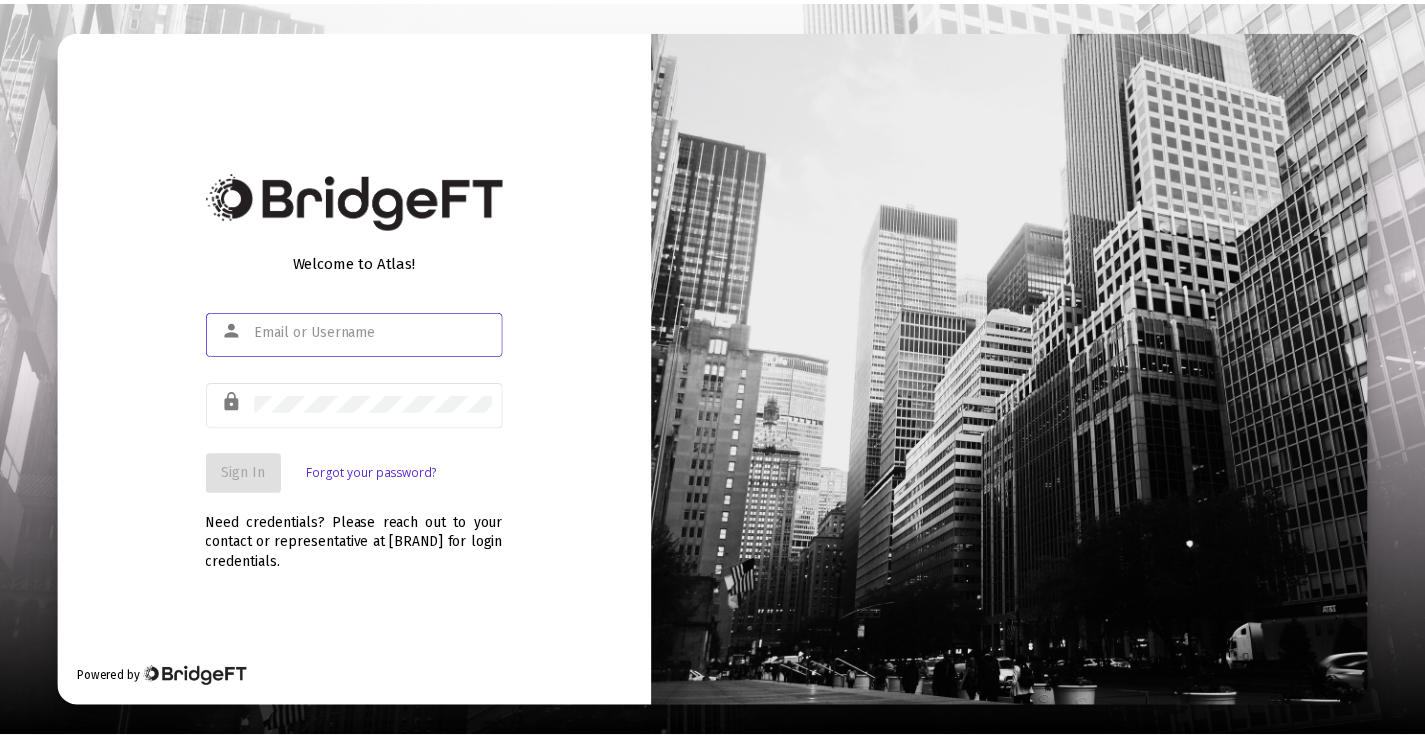 scroll, scrollTop: 0, scrollLeft: 0, axis: both 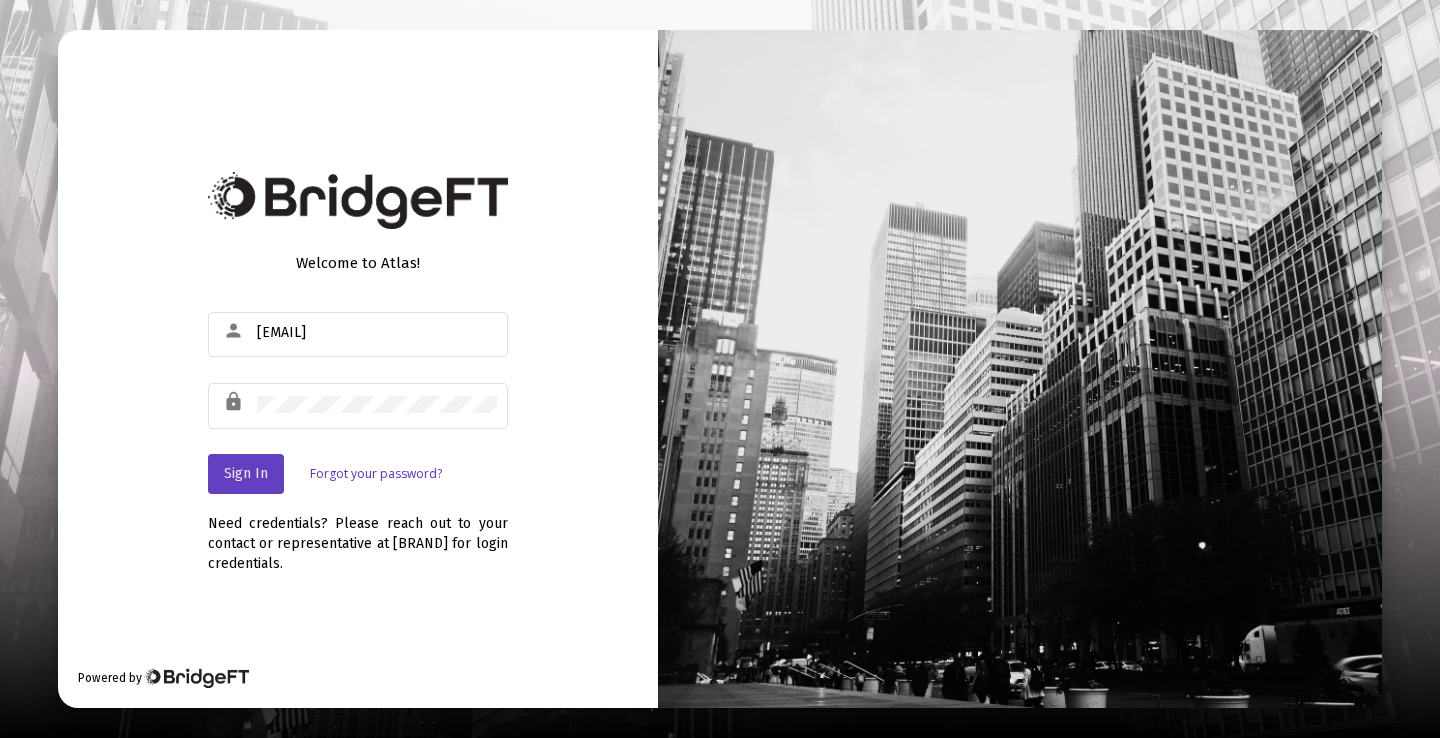 click on "Sign In" at bounding box center (246, 473) 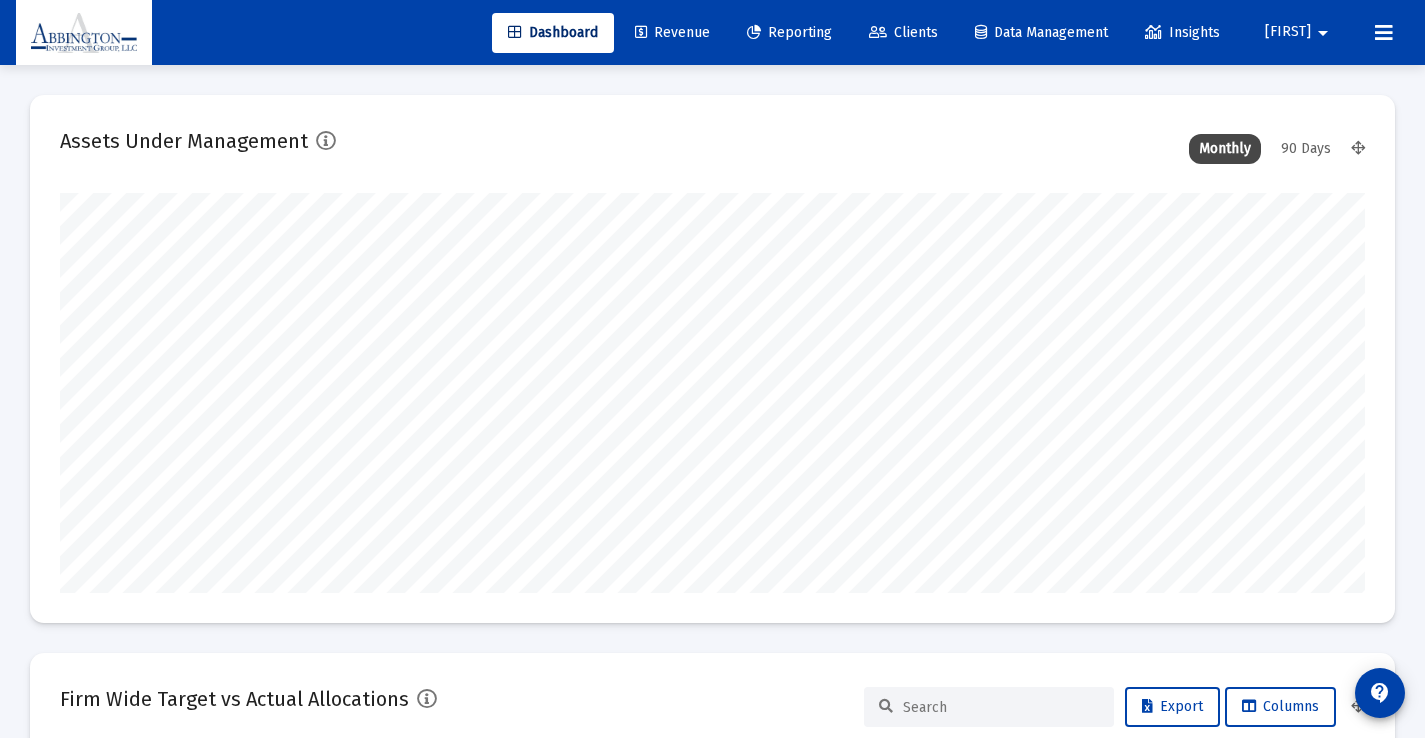 scroll, scrollTop: 999600, scrollLeft: 999298, axis: both 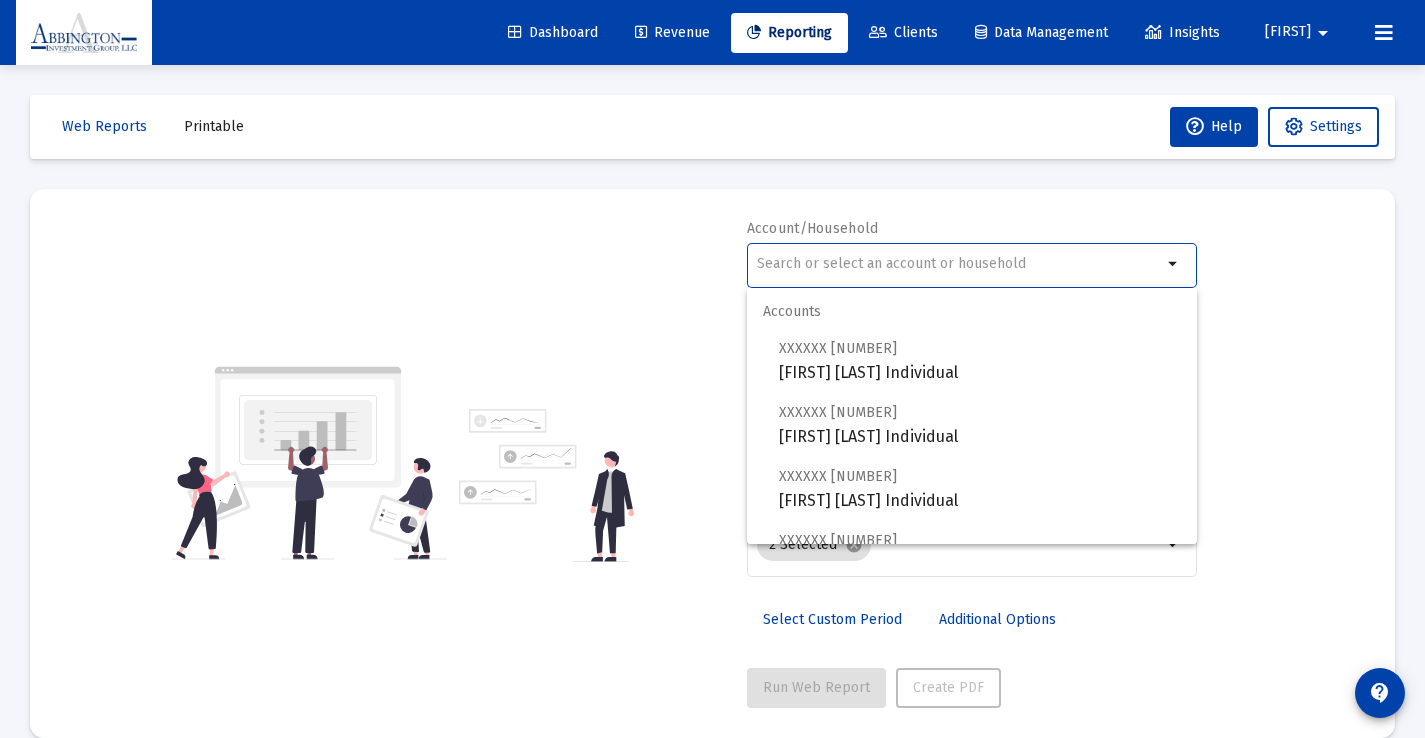 click at bounding box center (959, 264) 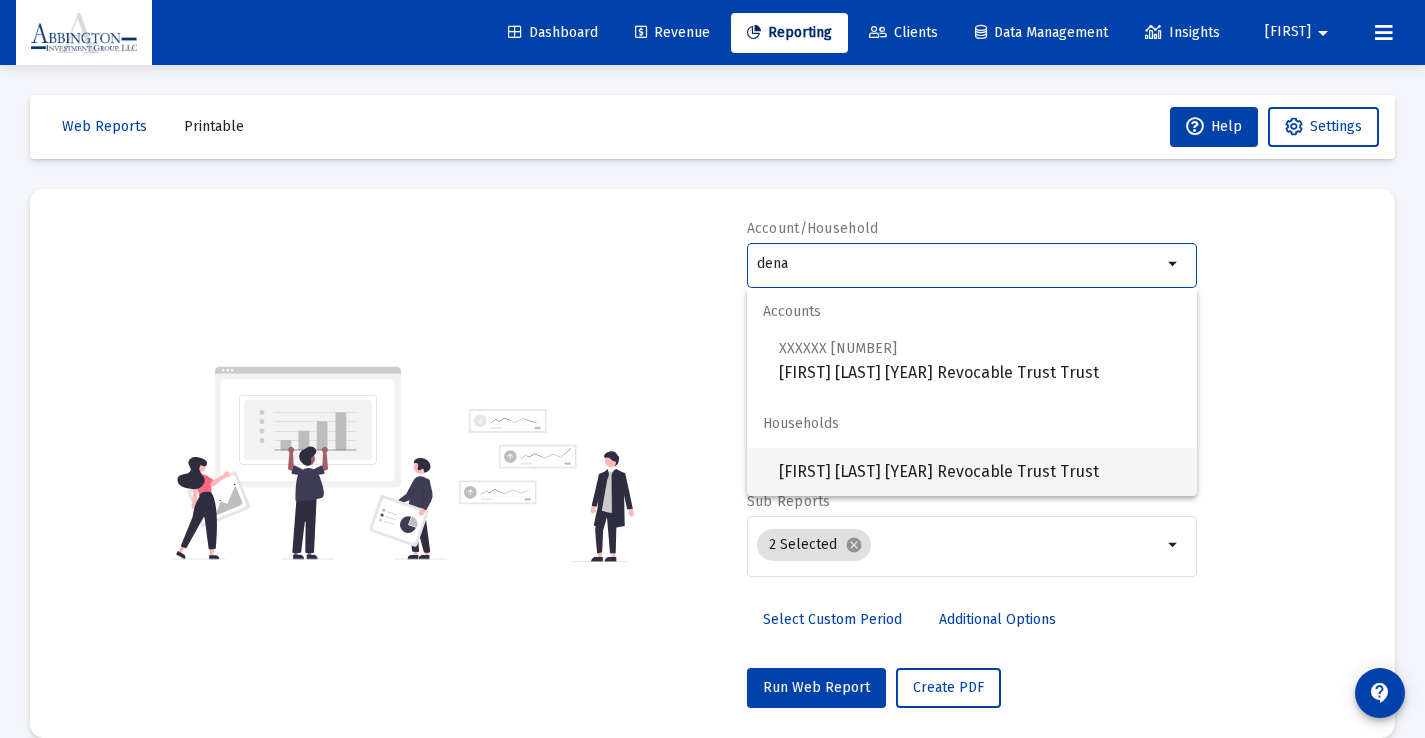 type on "dena" 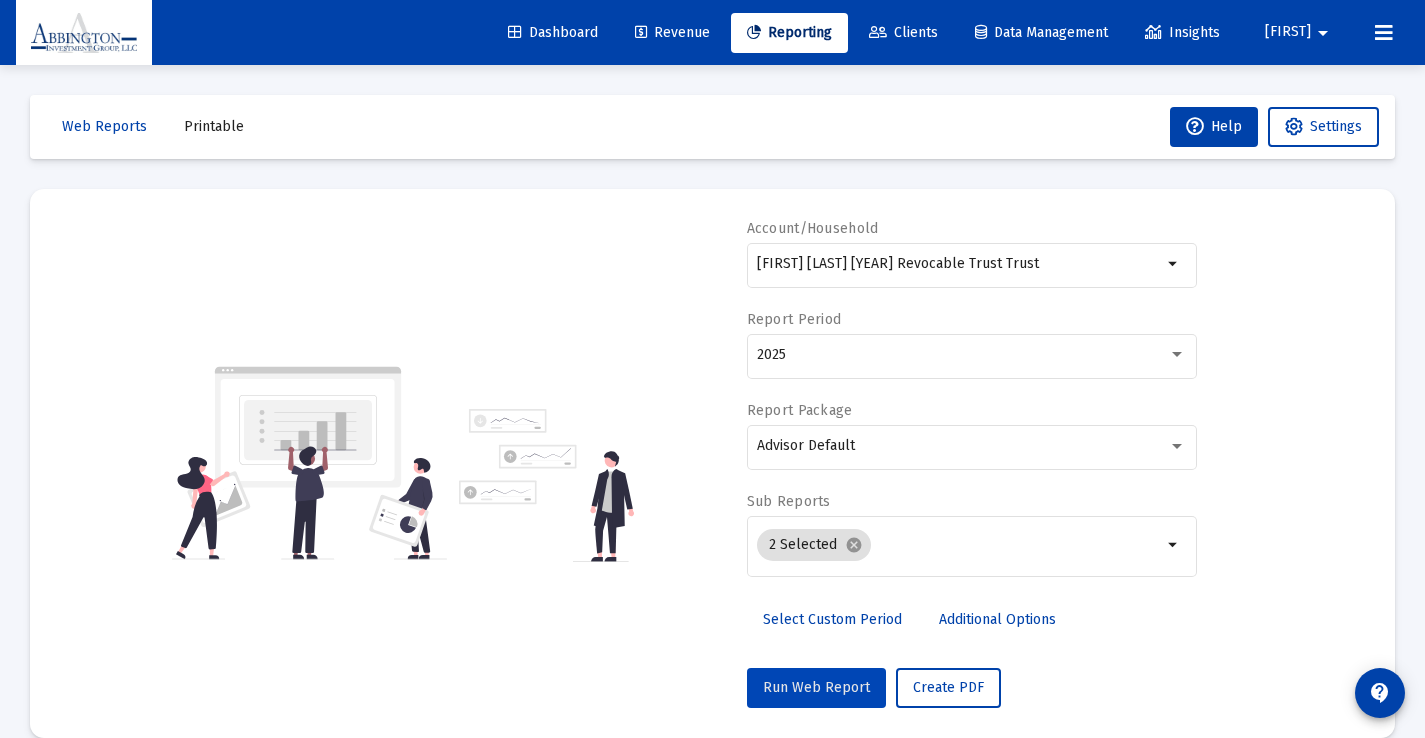 click on "Run Web Report" at bounding box center (816, 687) 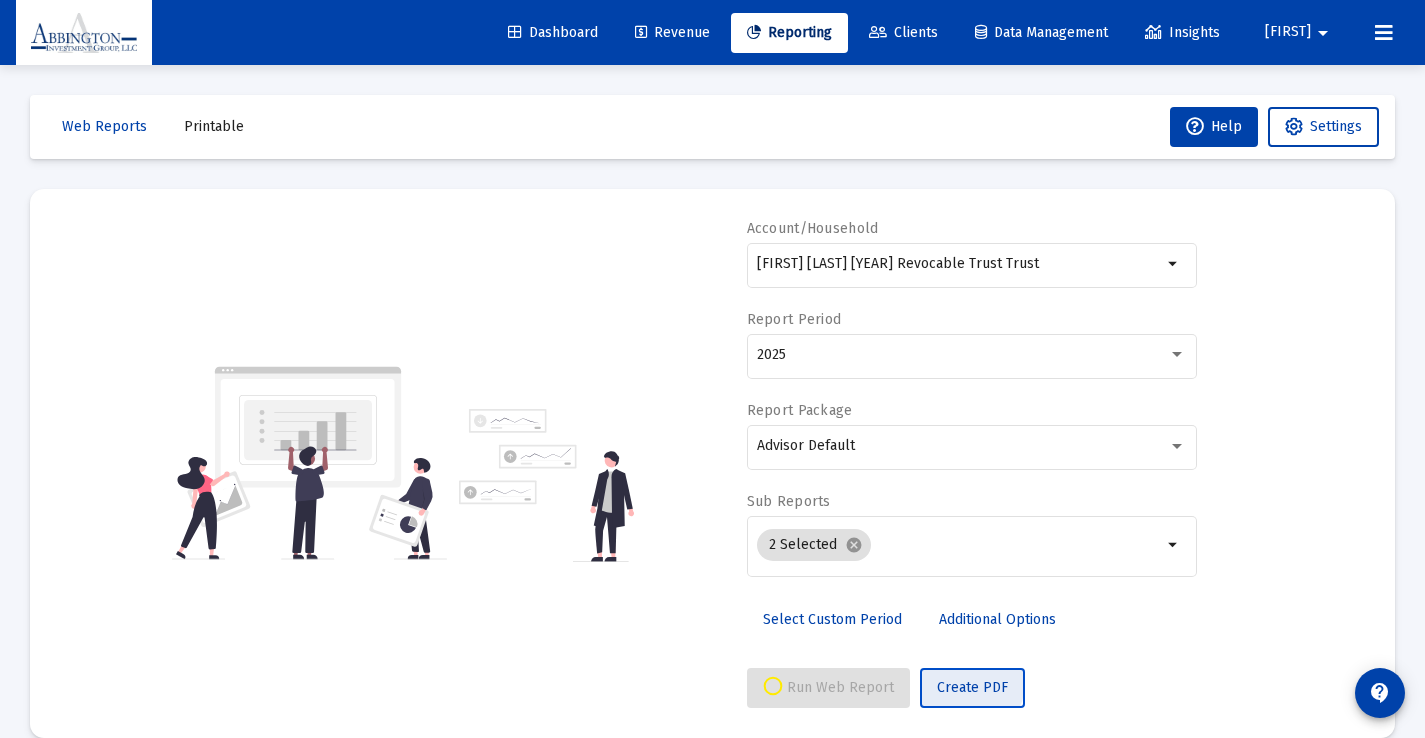 click on "Create PDF" at bounding box center [972, 687] 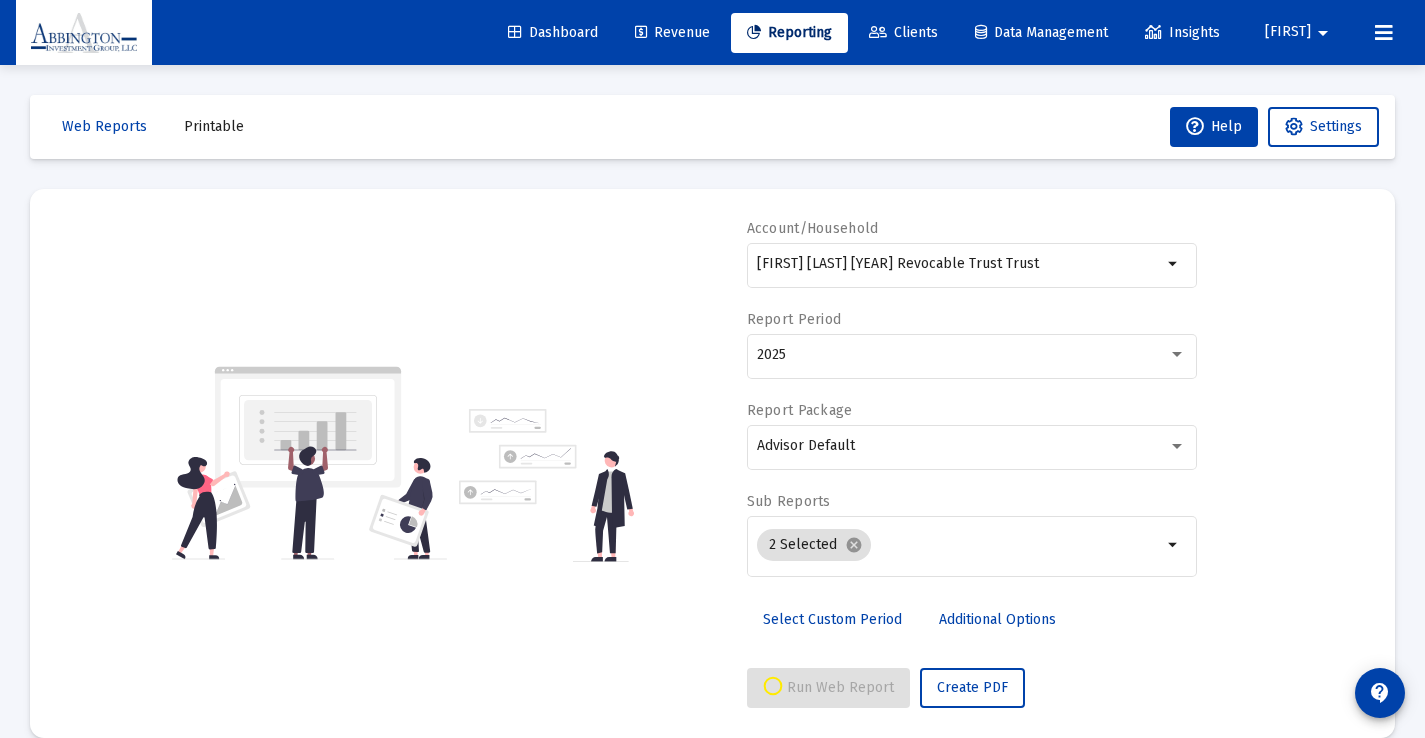 click on "Printable" at bounding box center [104, 126] 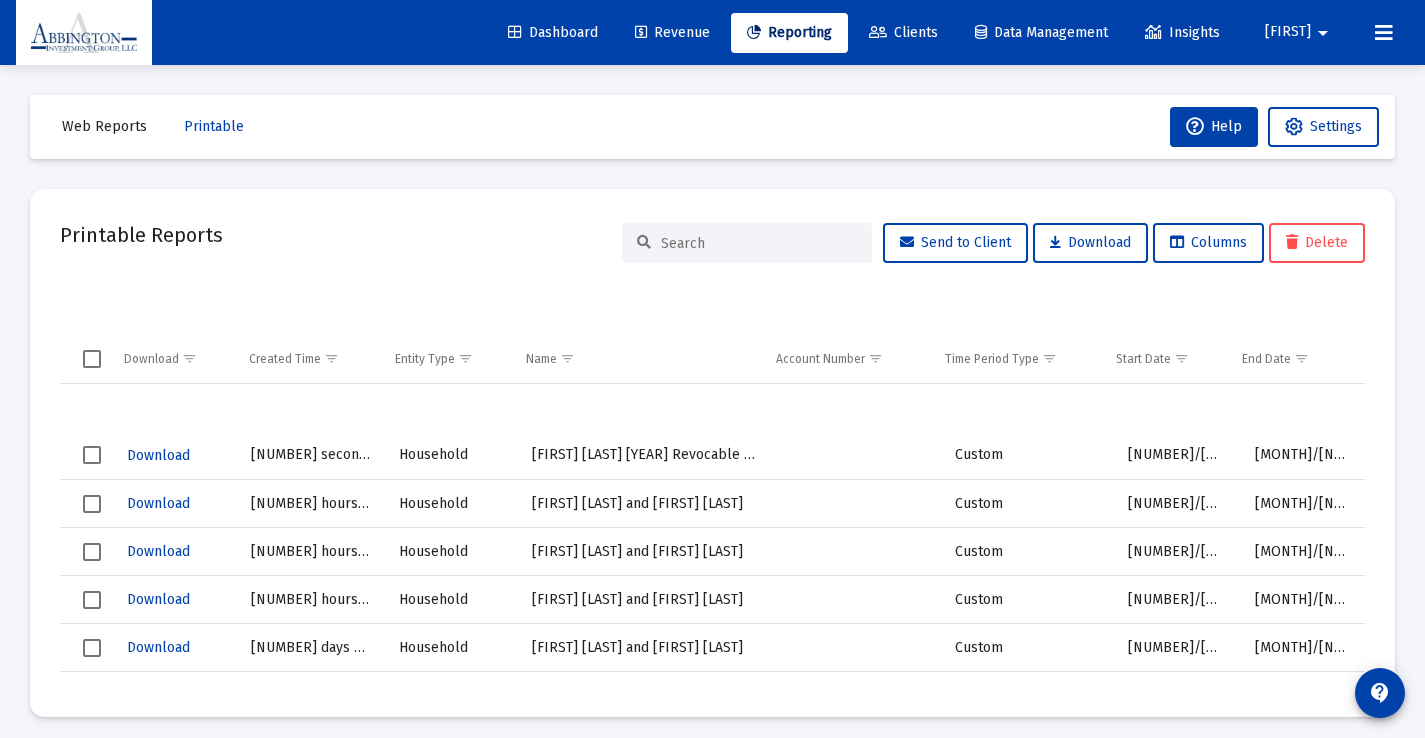 click on "Download" at bounding box center (158, 455) 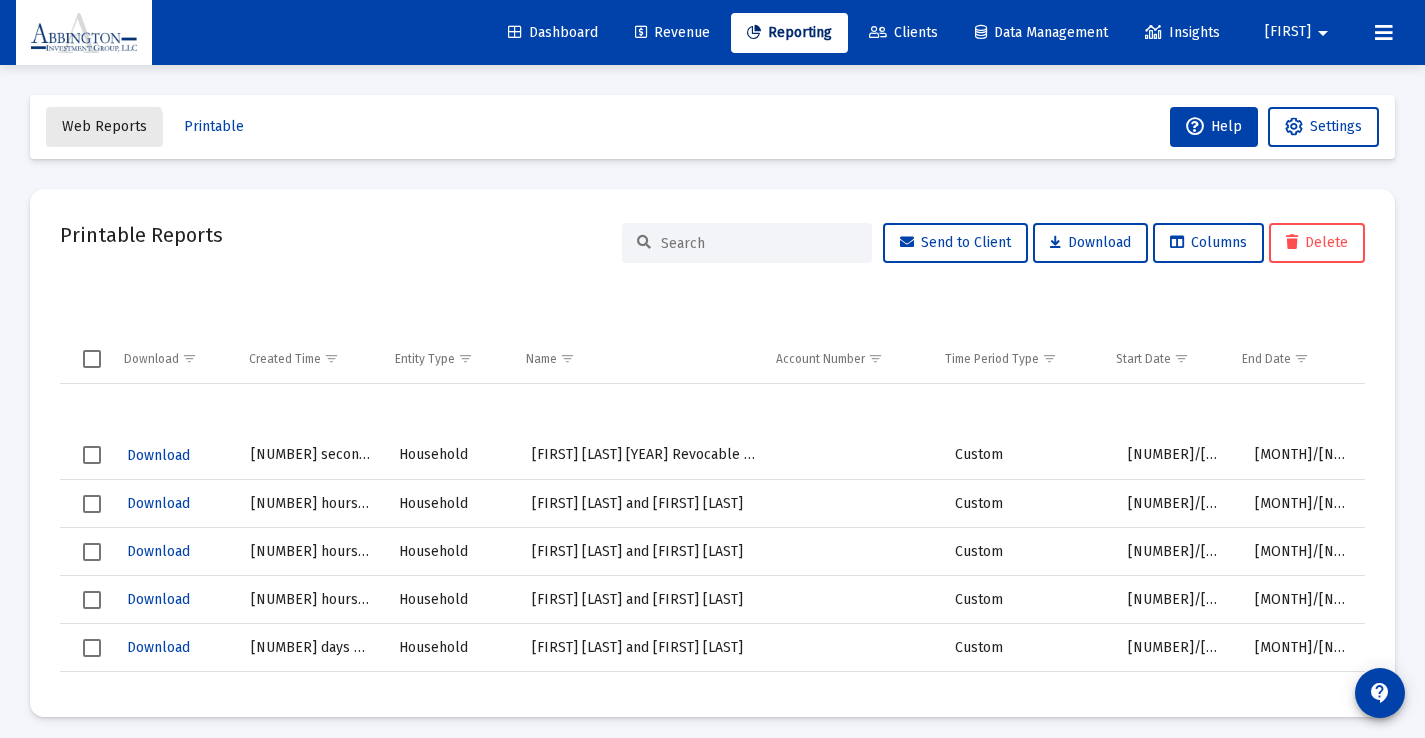 click on "Web Reports" at bounding box center (104, 126) 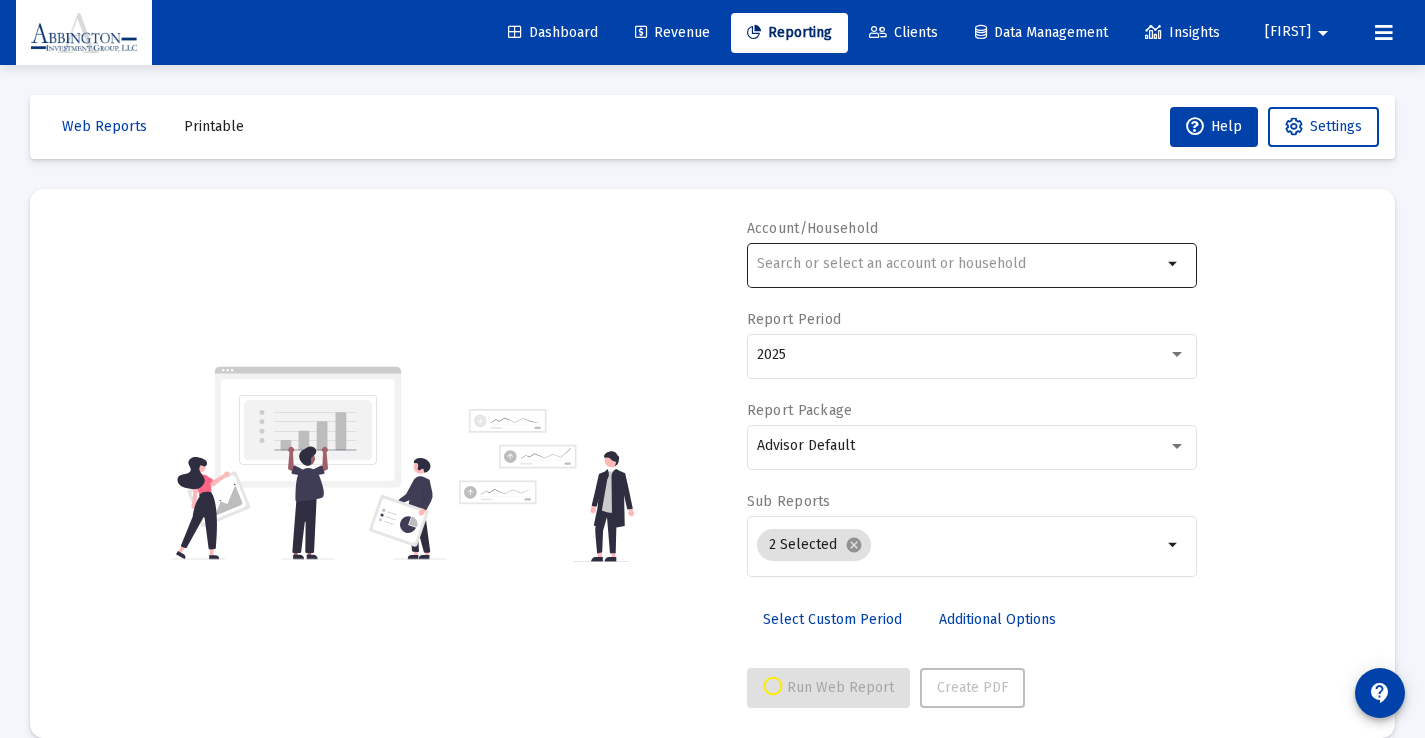click at bounding box center (959, 264) 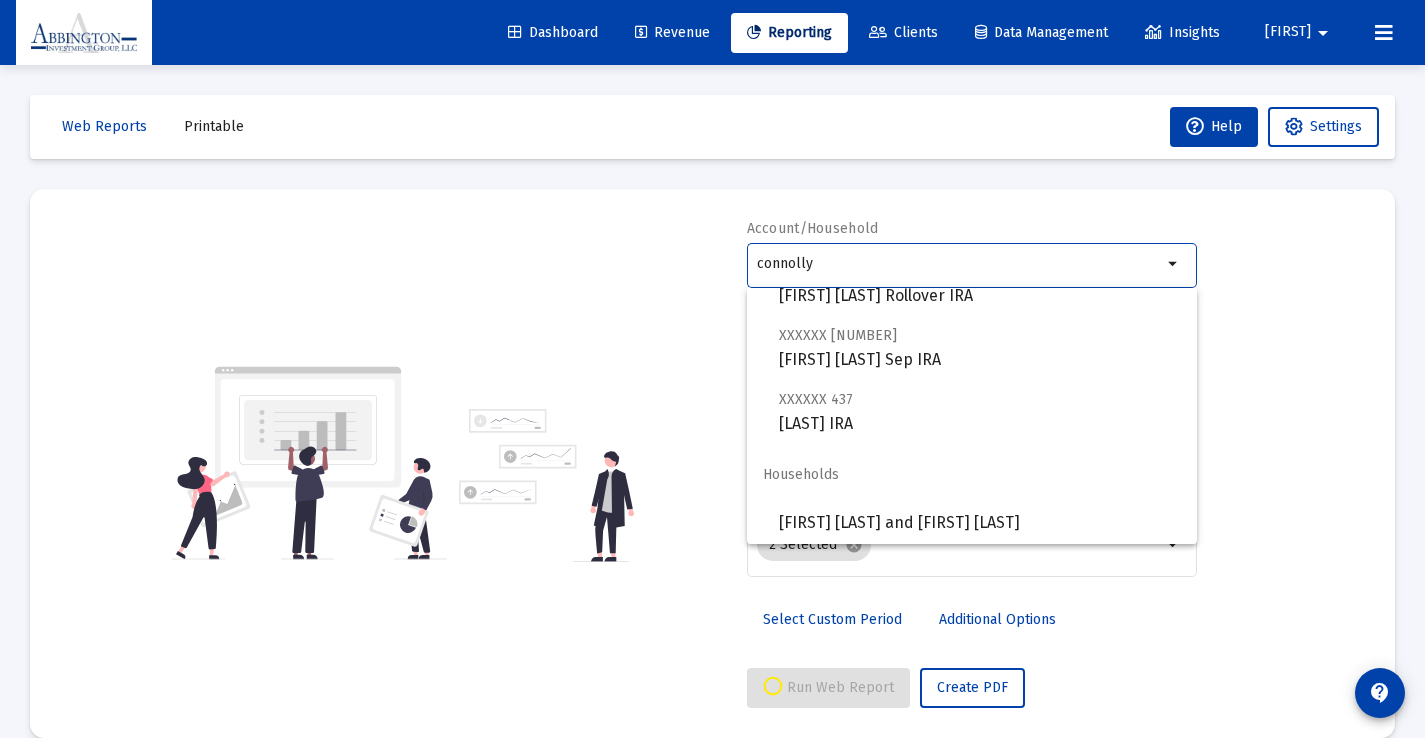scroll, scrollTop: 80, scrollLeft: 0, axis: vertical 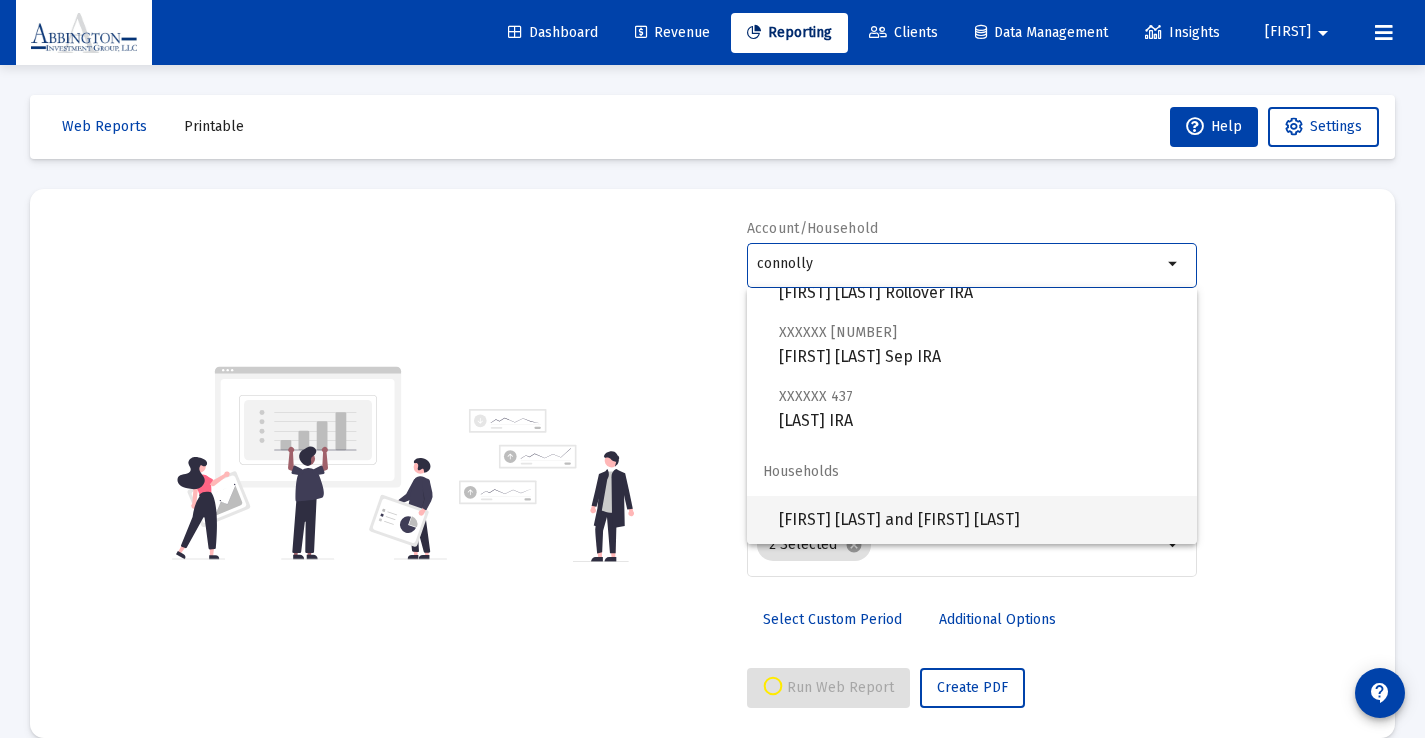 type on "connolly" 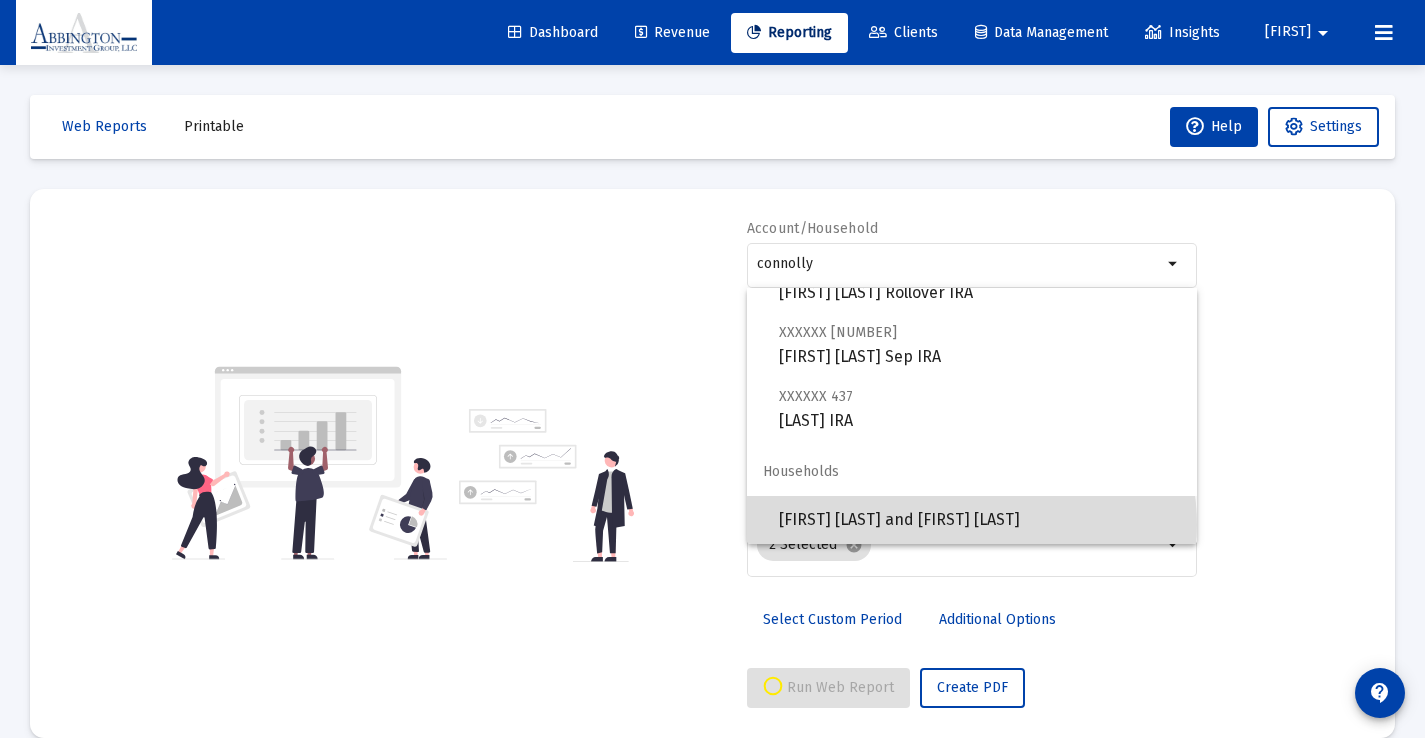 click on "[FIRST] [LAST] and [FIRST] [LAST]" at bounding box center [980, 520] 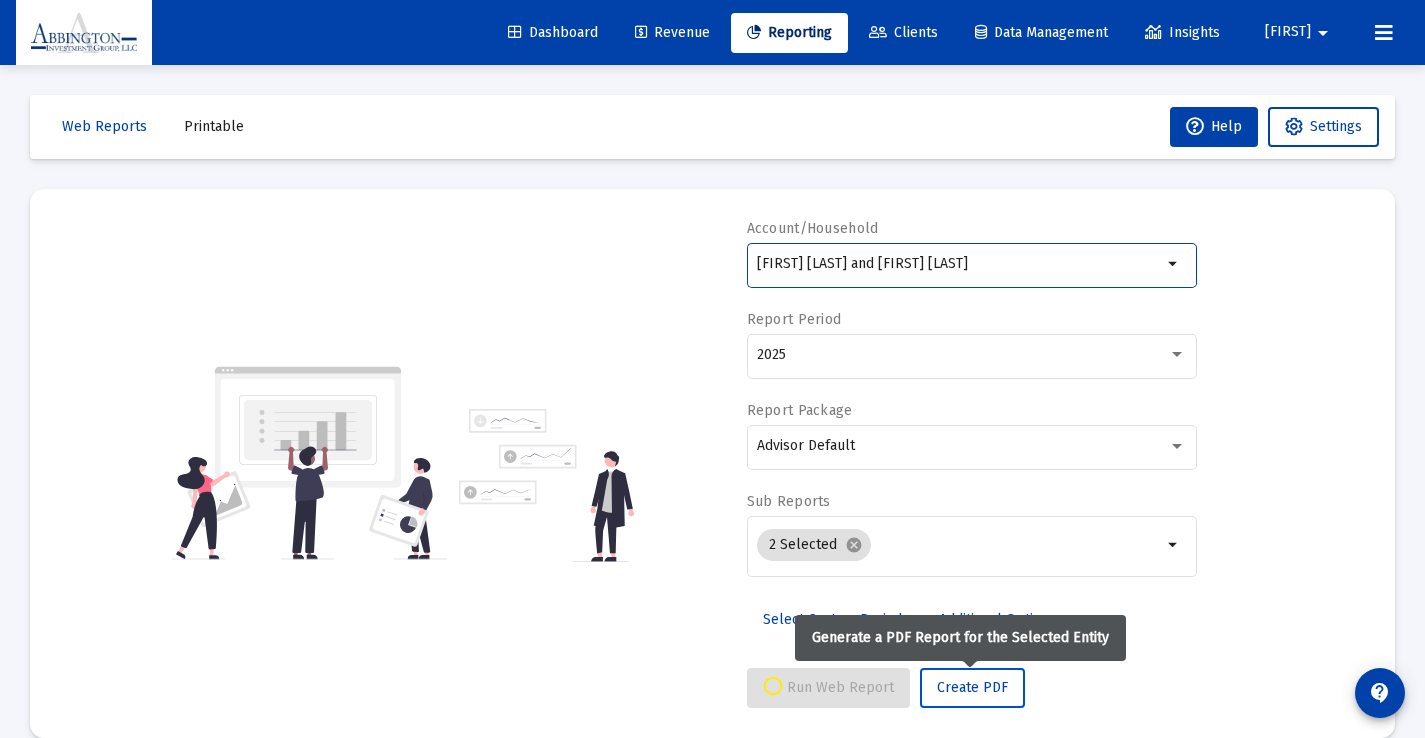 click on "Create PDF" at bounding box center [972, 688] 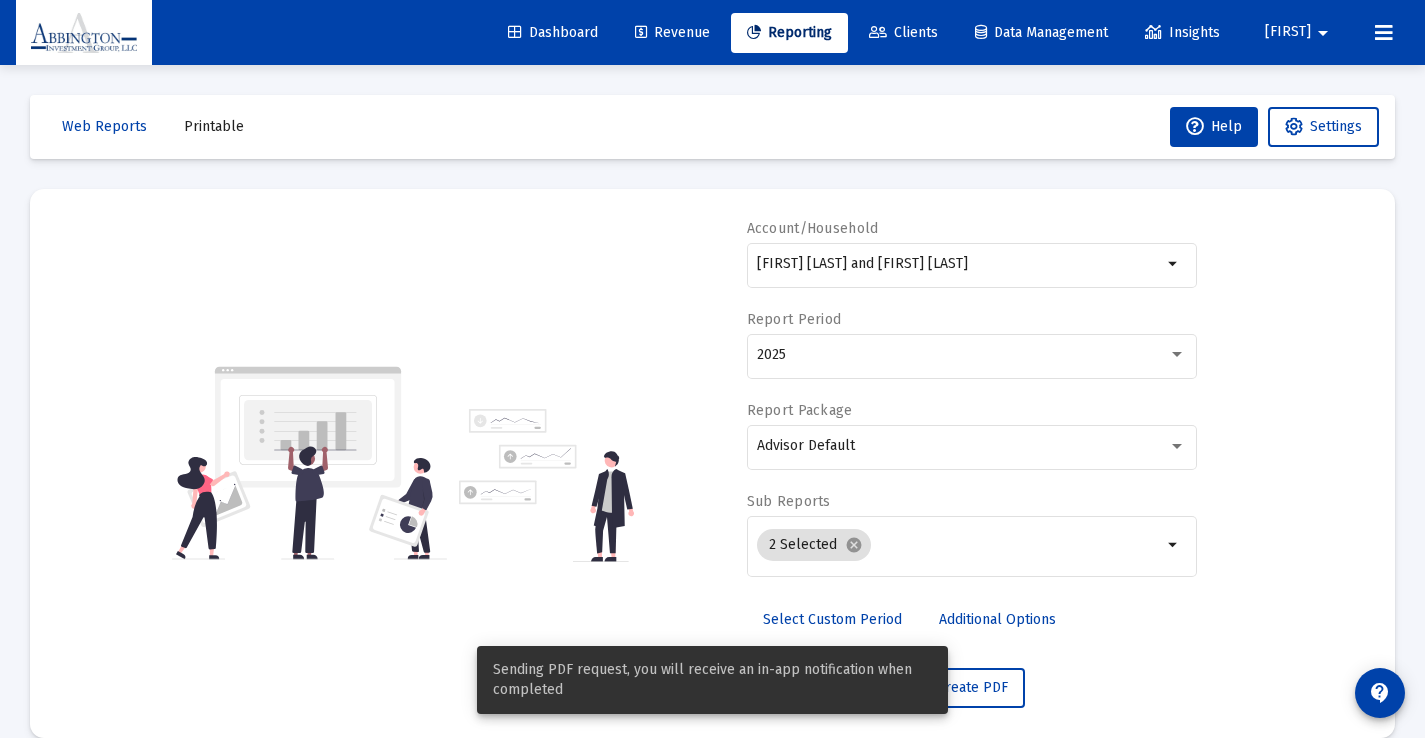 click on "Run Web Report   Create PDF" at bounding box center (972, 688) 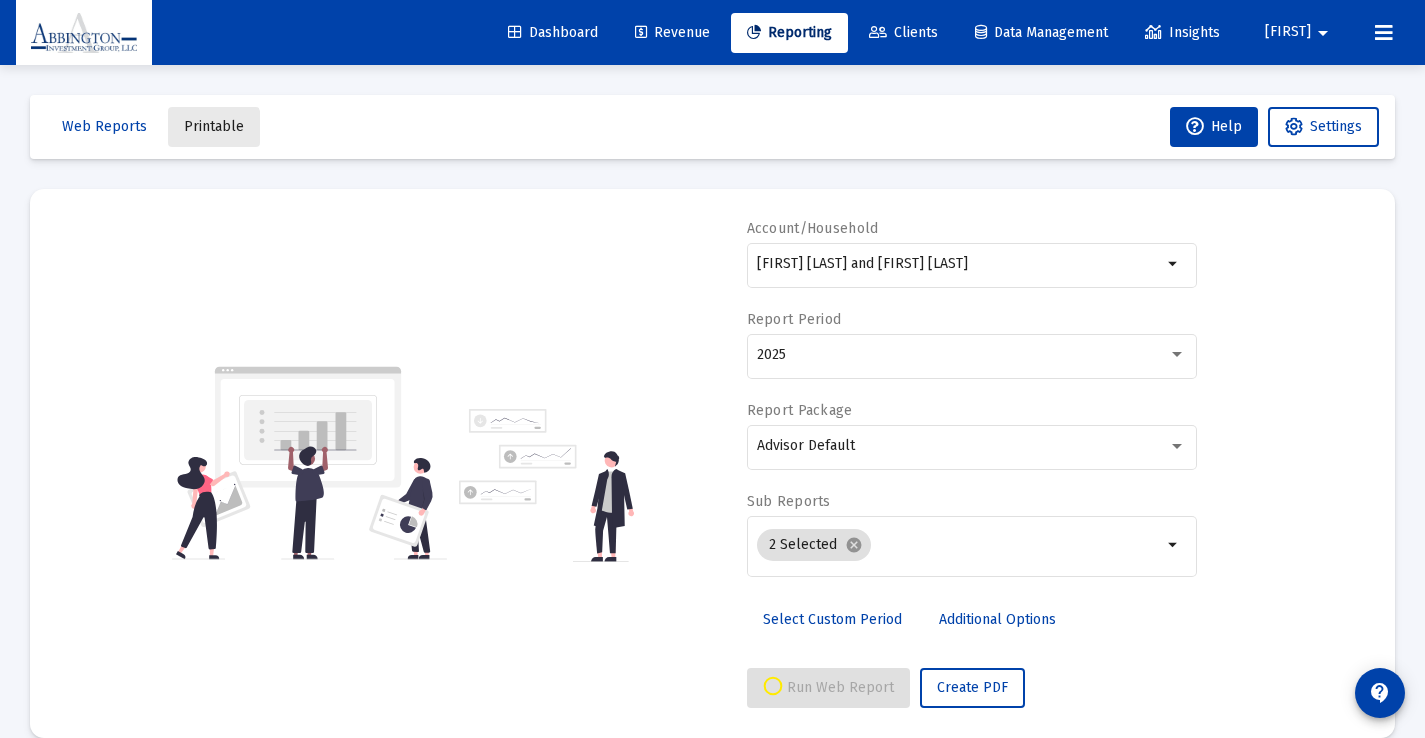 click on "Printable" at bounding box center [214, 126] 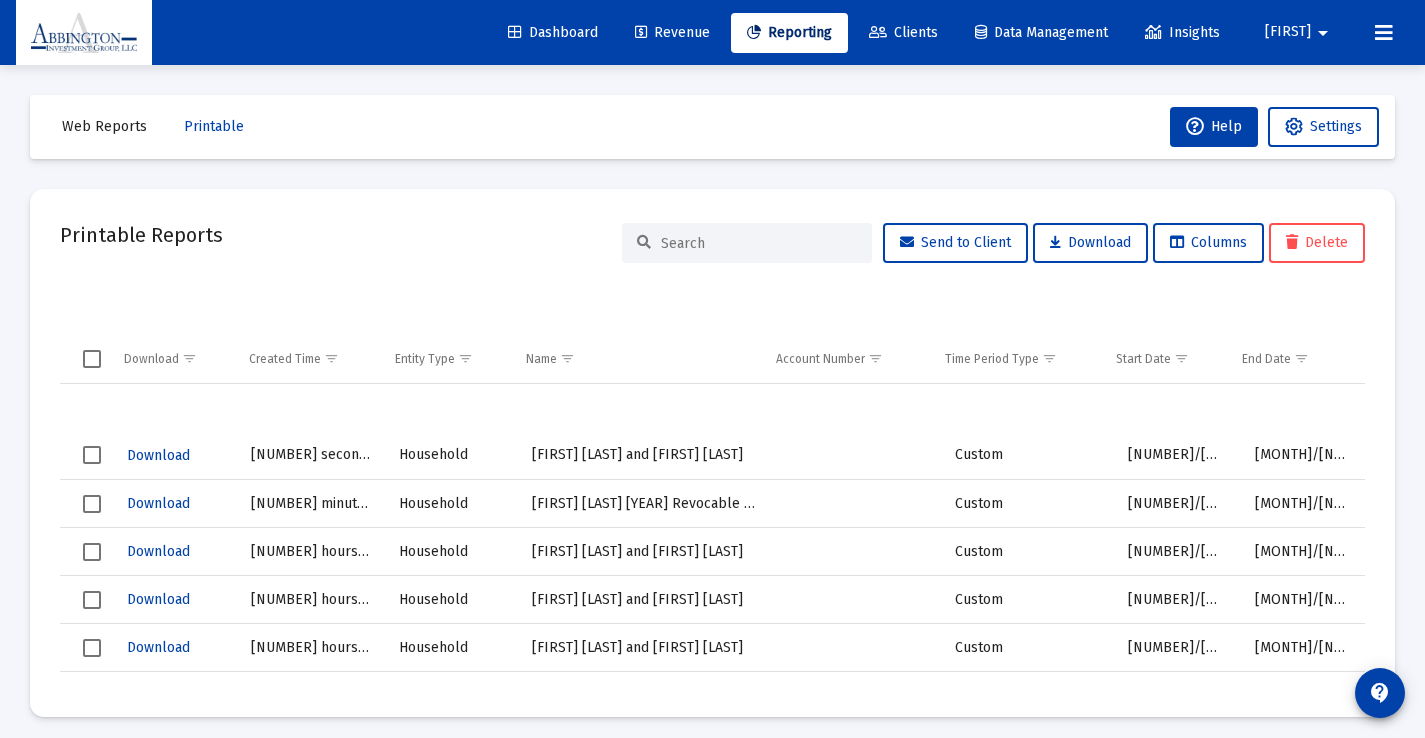 click on "Download" at bounding box center (158, 455) 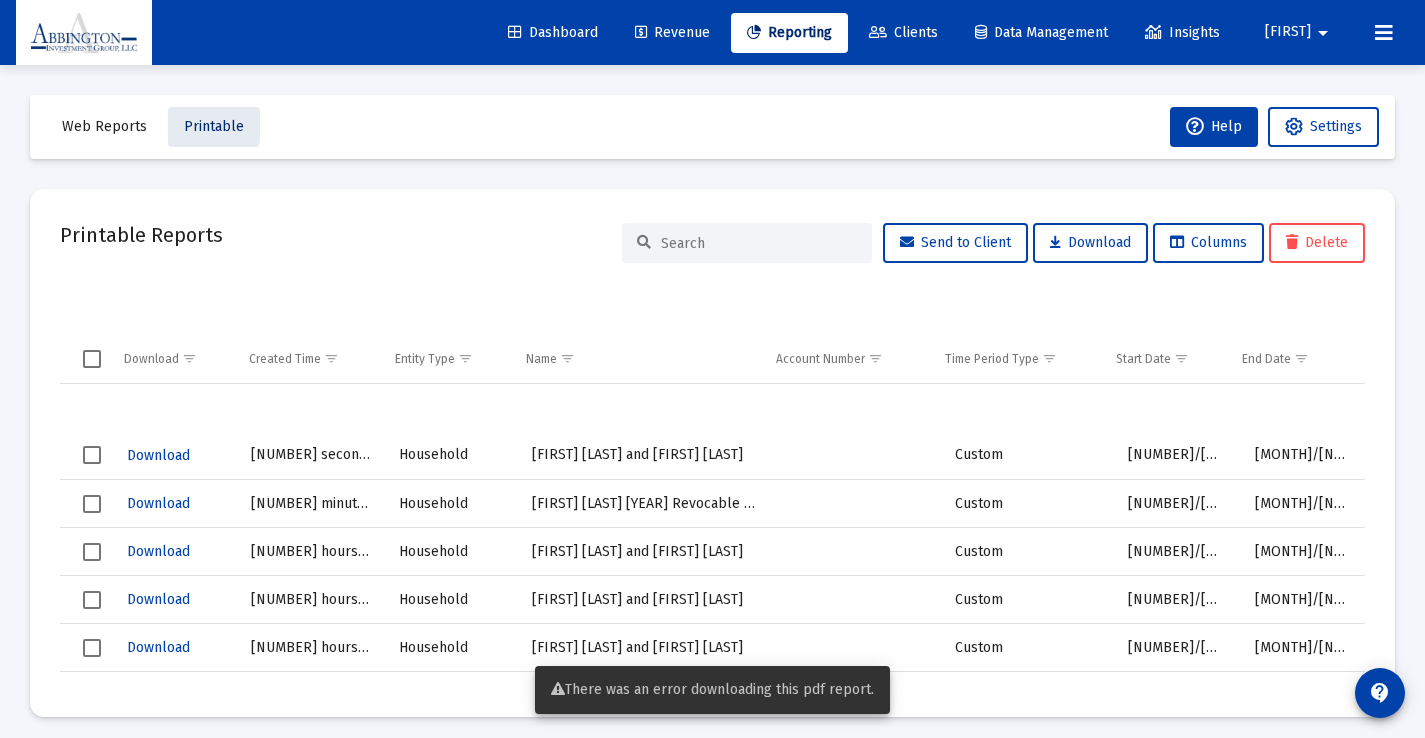 click on "Printable" at bounding box center [214, 126] 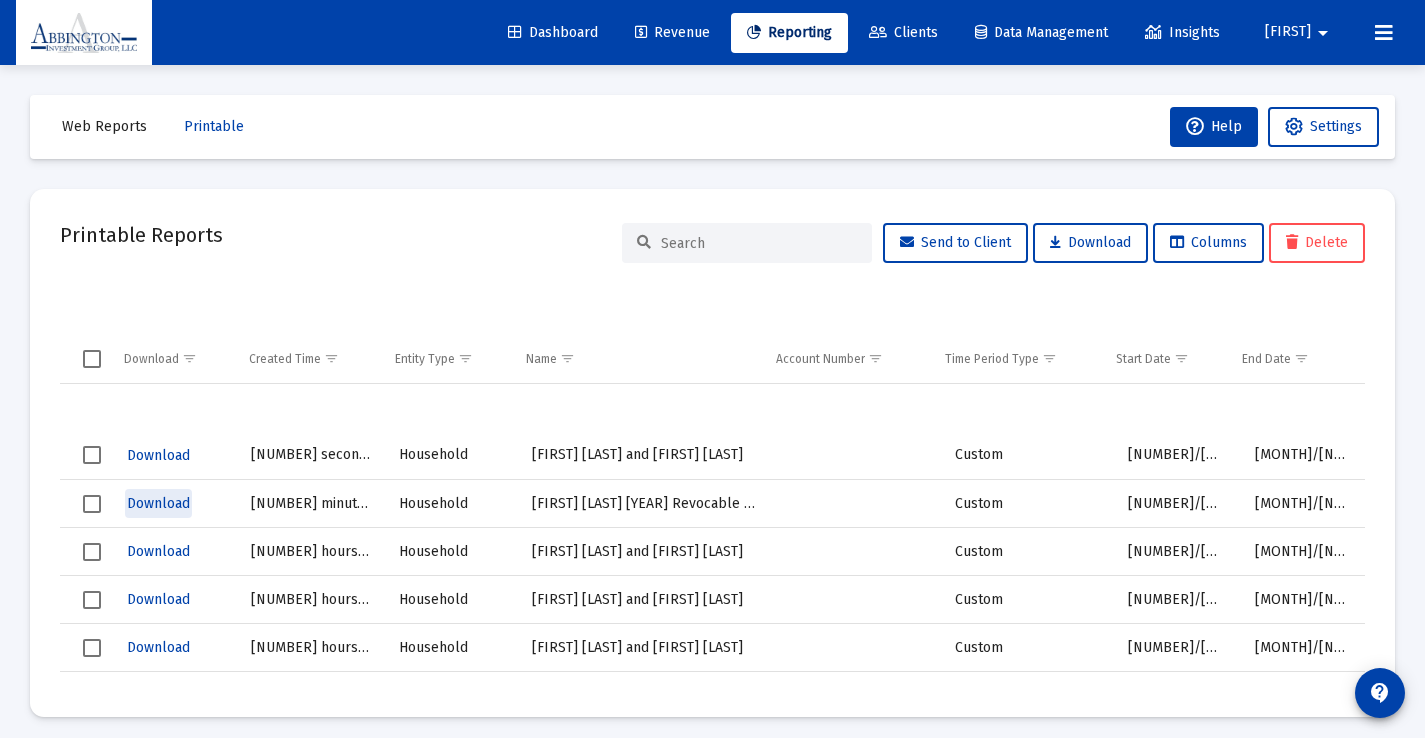 click on "Download" at bounding box center (158, 503) 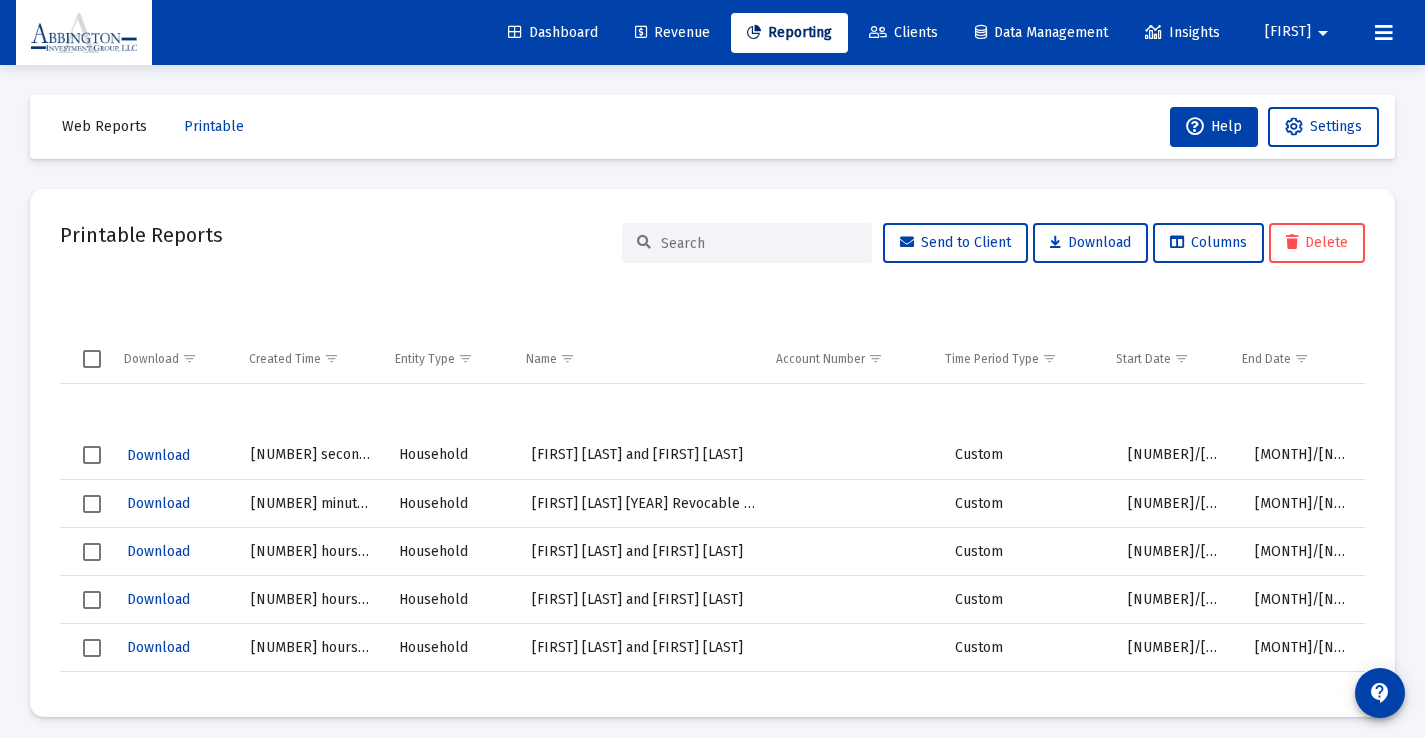 click on "Download" at bounding box center (158, 455) 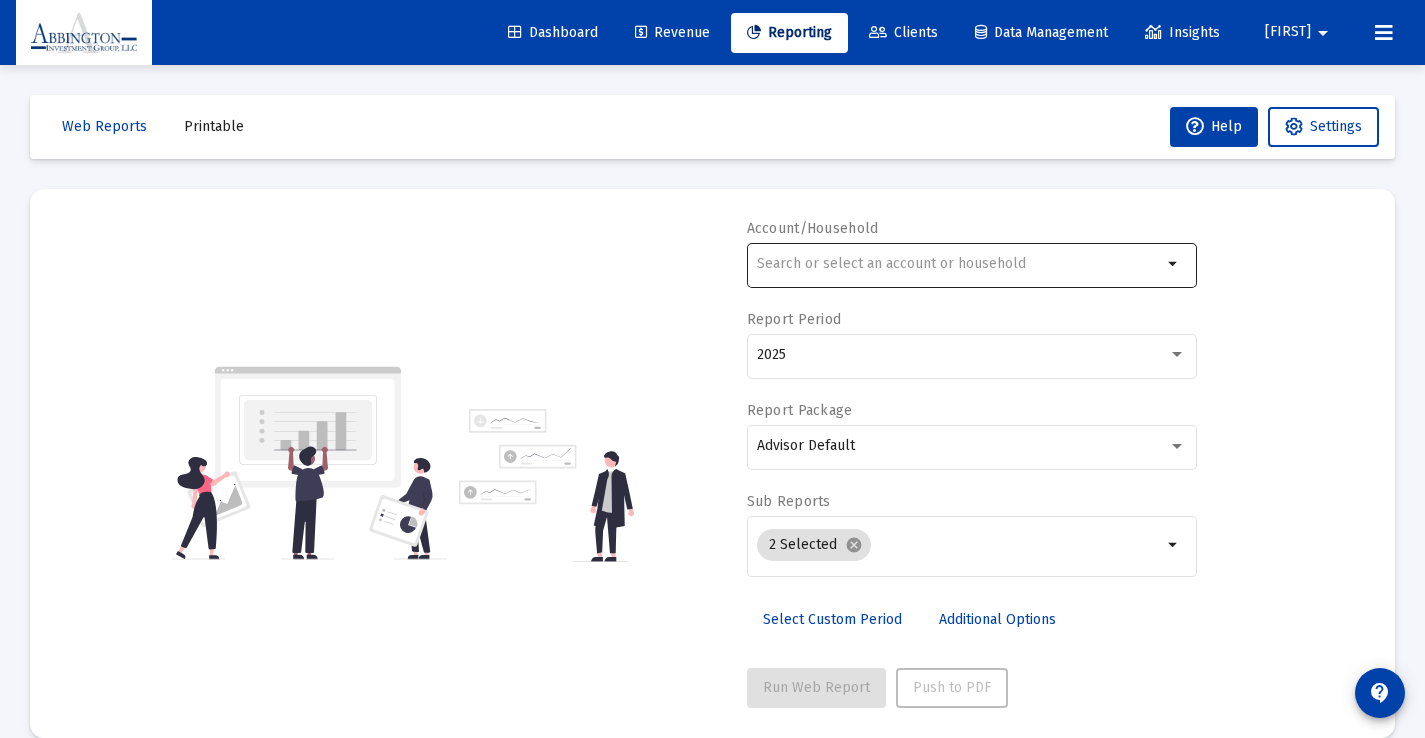 click at bounding box center (959, 263) 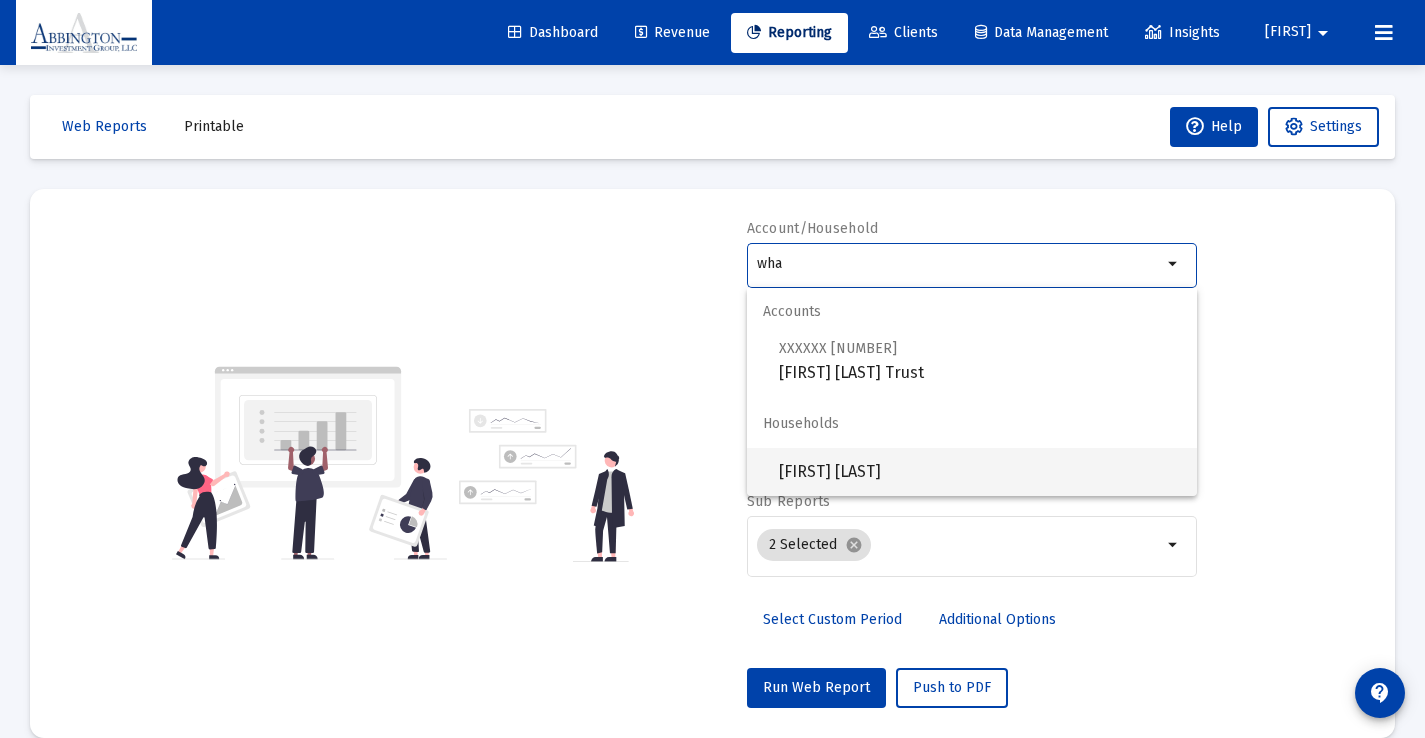 type on "wha" 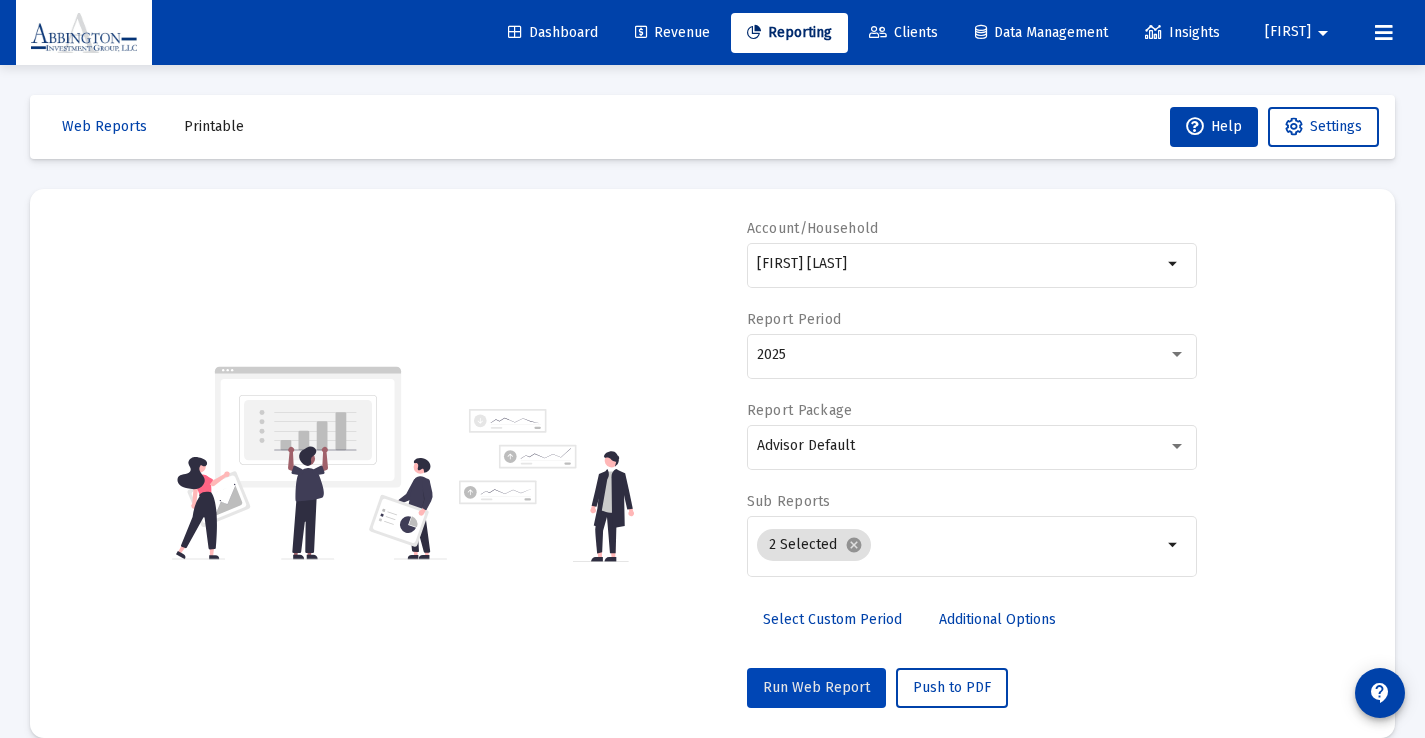 click on "Run Web Report" at bounding box center [816, 687] 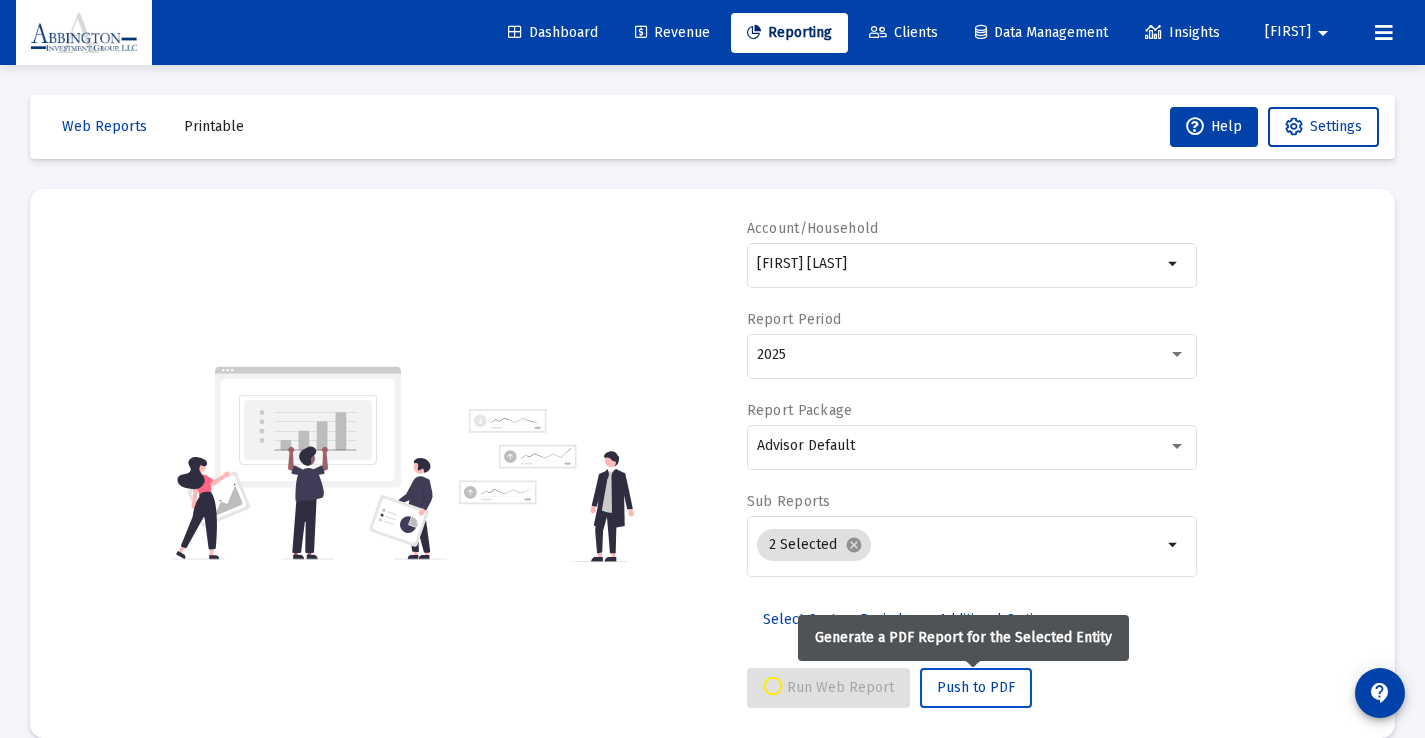 click on "Push to PDF" at bounding box center (976, 687) 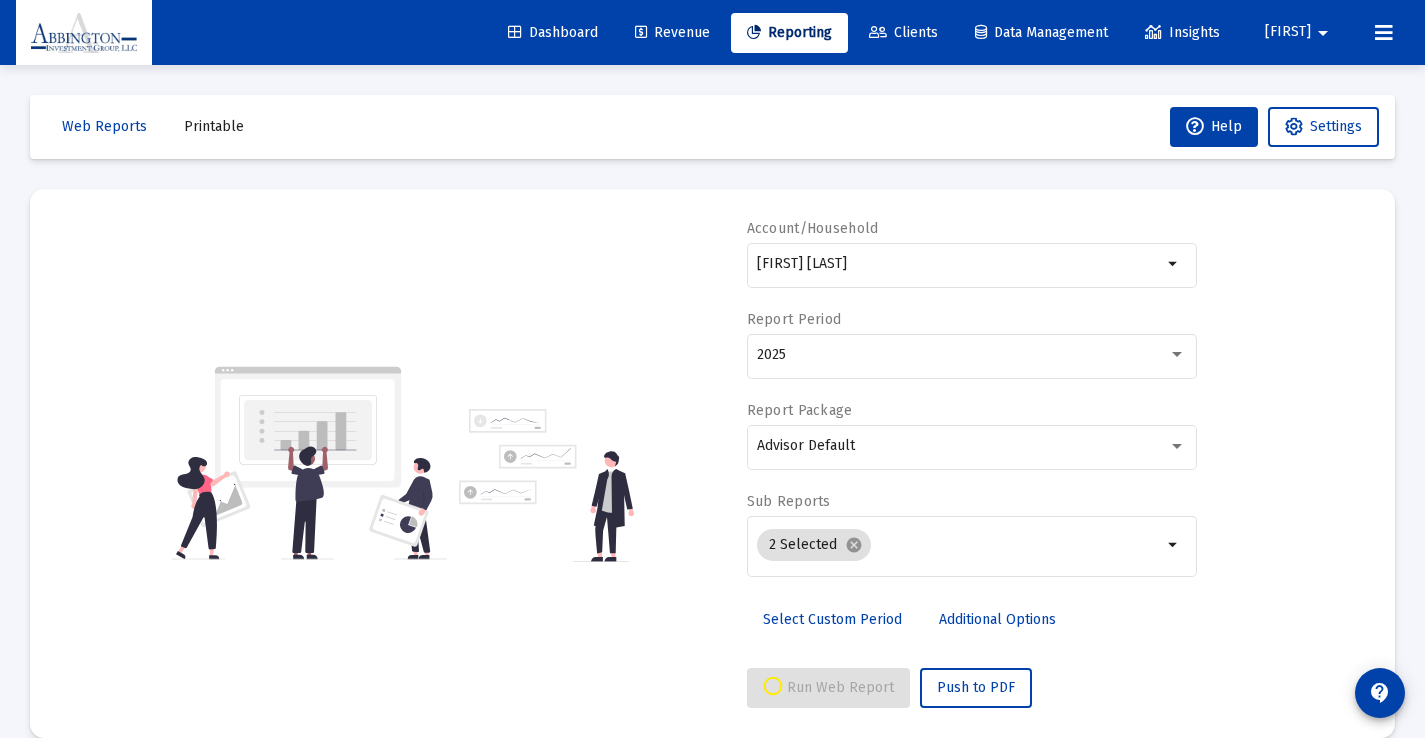 click on "Printable" at bounding box center (214, 127) 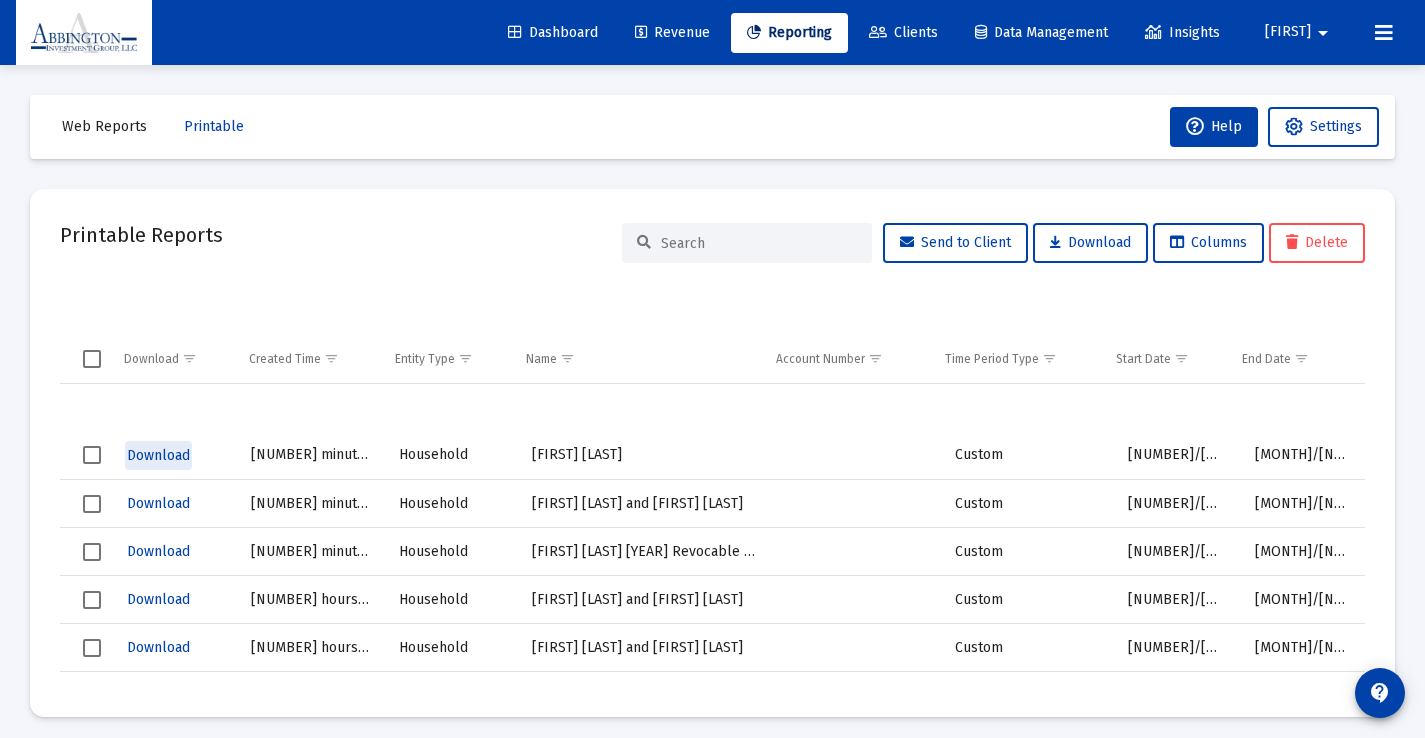 click on "Download" at bounding box center [158, 455] 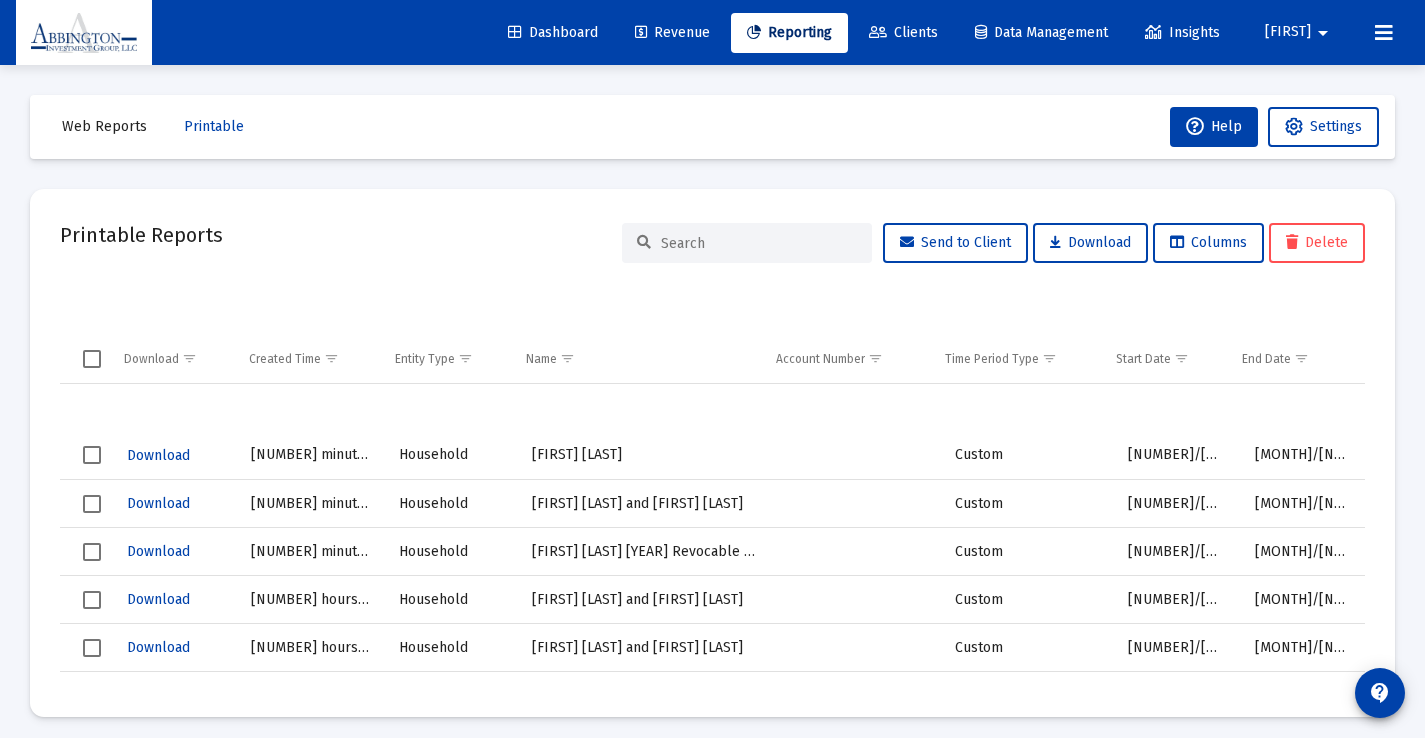 click on "Download" at bounding box center (158, 455) 